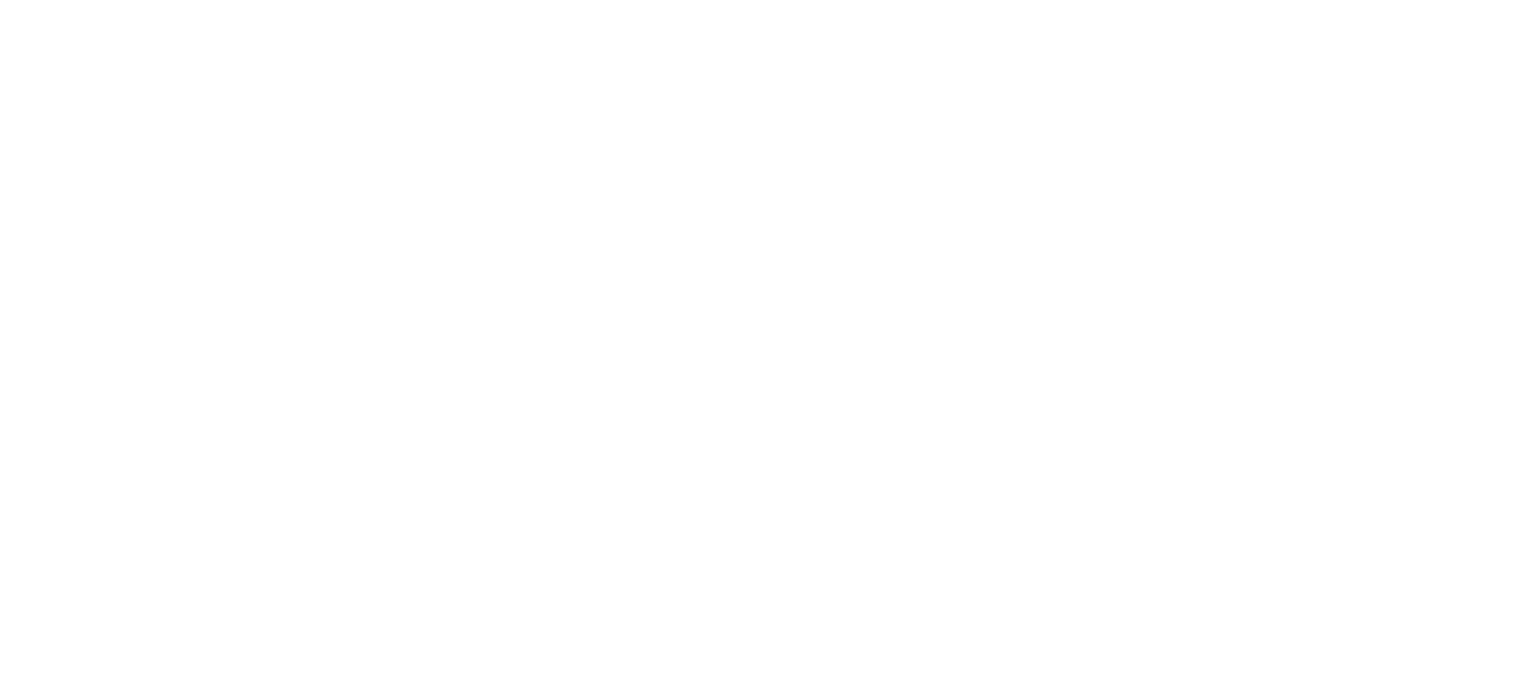 scroll, scrollTop: 0, scrollLeft: 0, axis: both 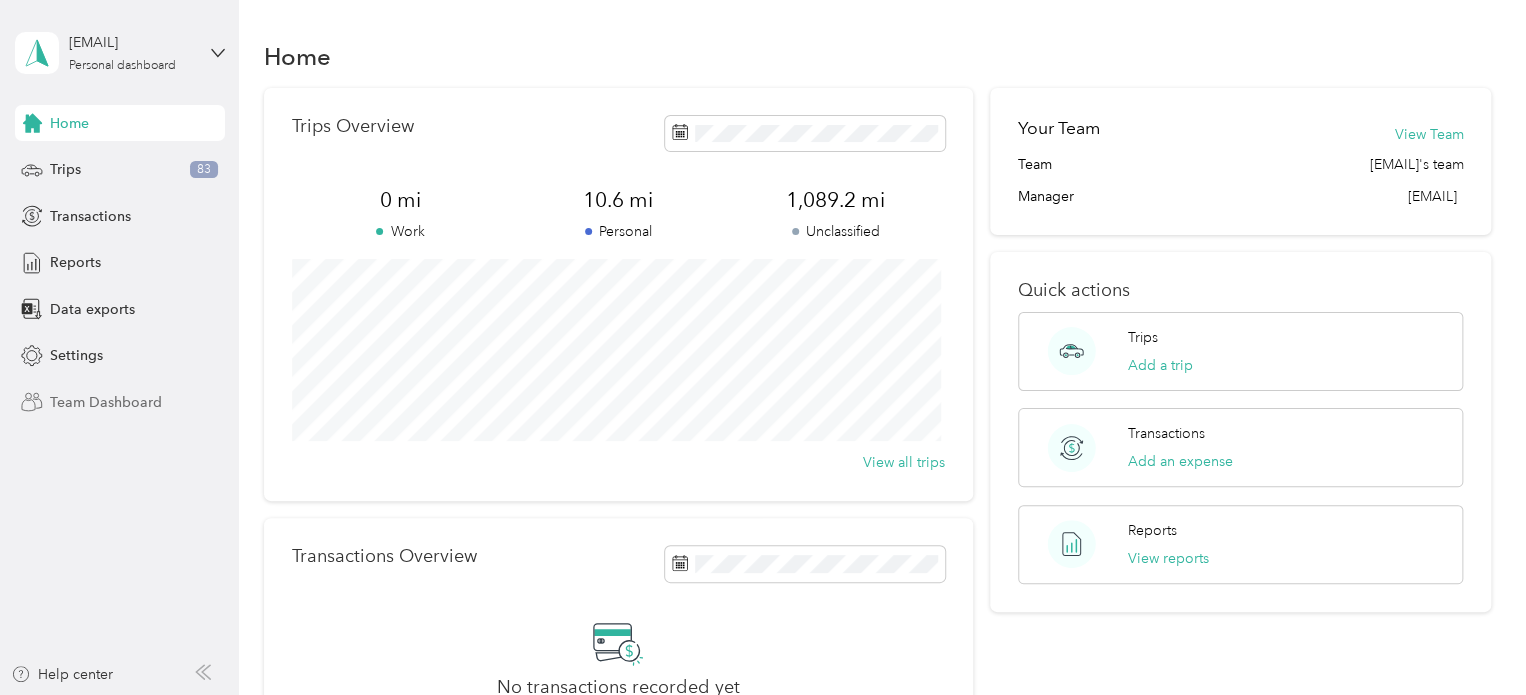 click on "Team Dashboard" at bounding box center [106, 402] 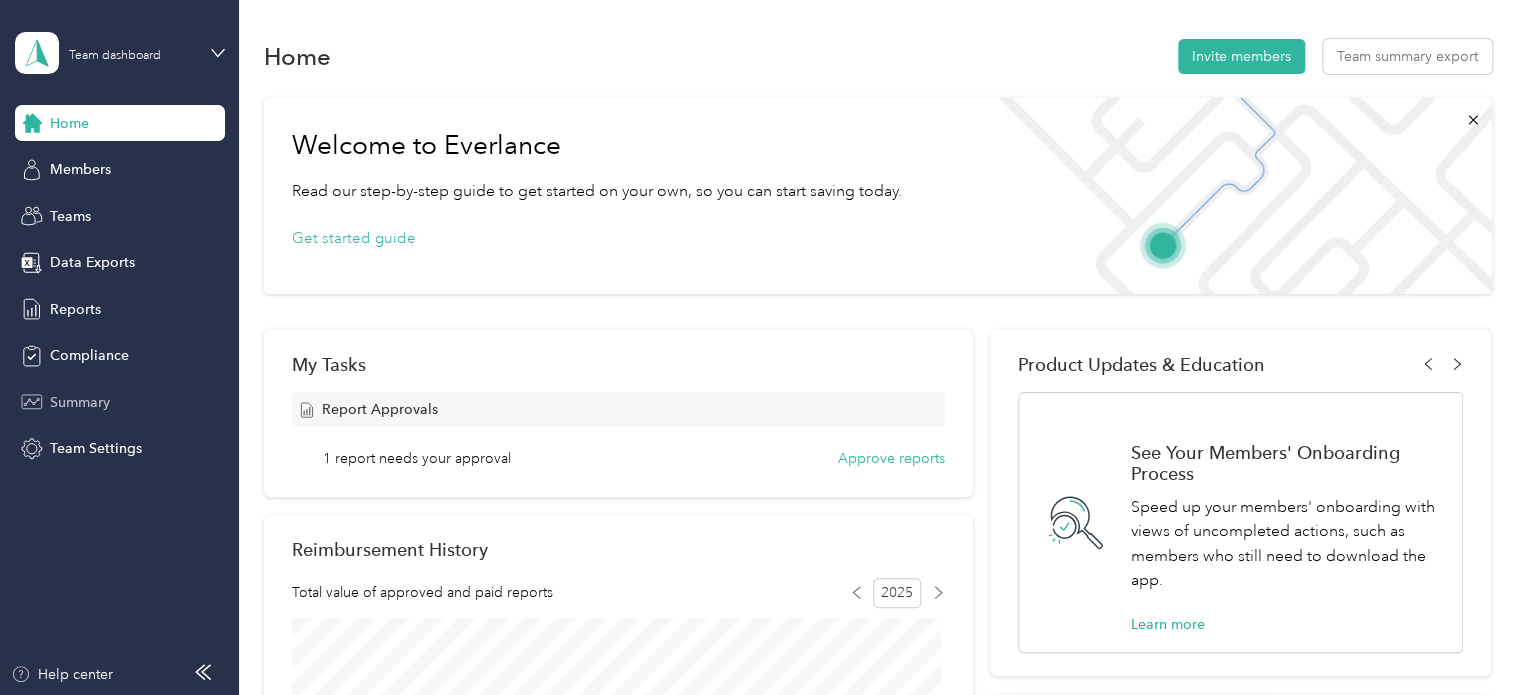 click on "Summary" at bounding box center (80, 402) 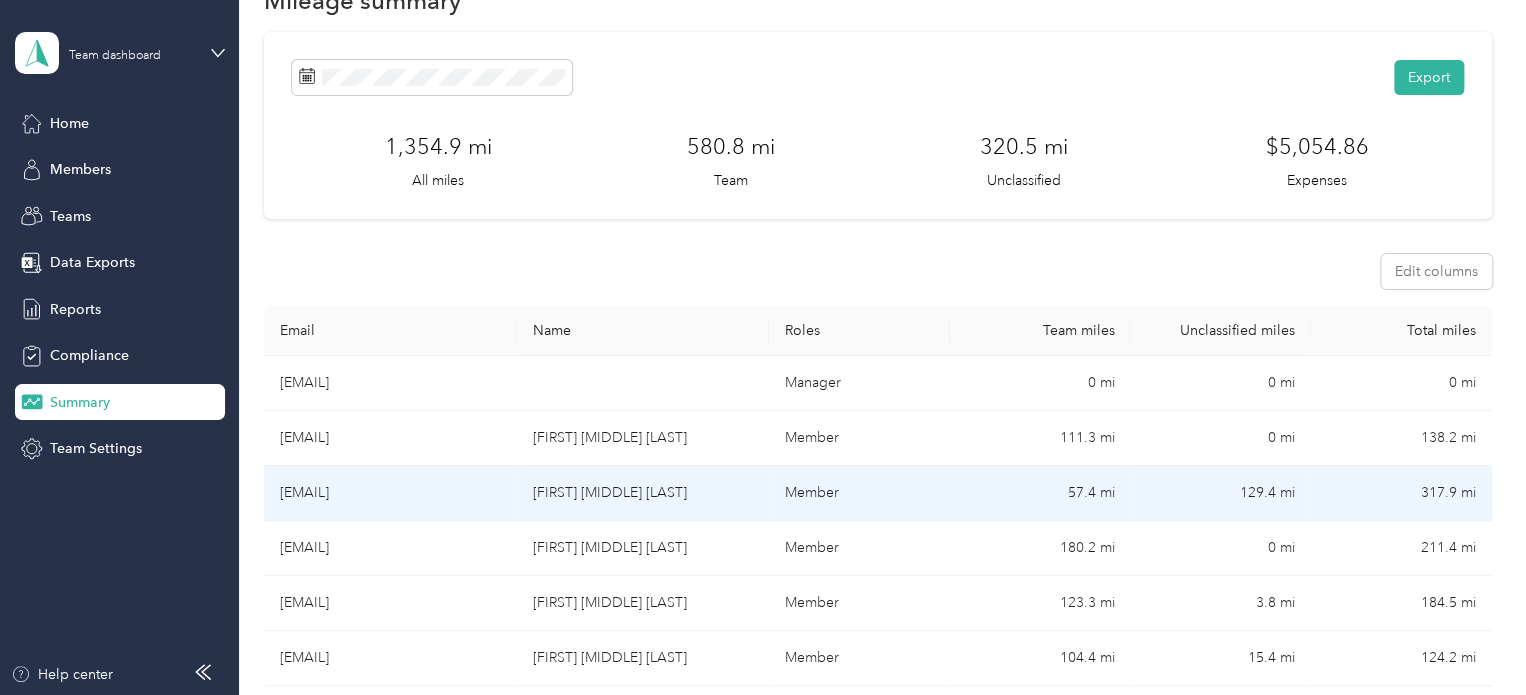 scroll, scrollTop: 100, scrollLeft: 0, axis: vertical 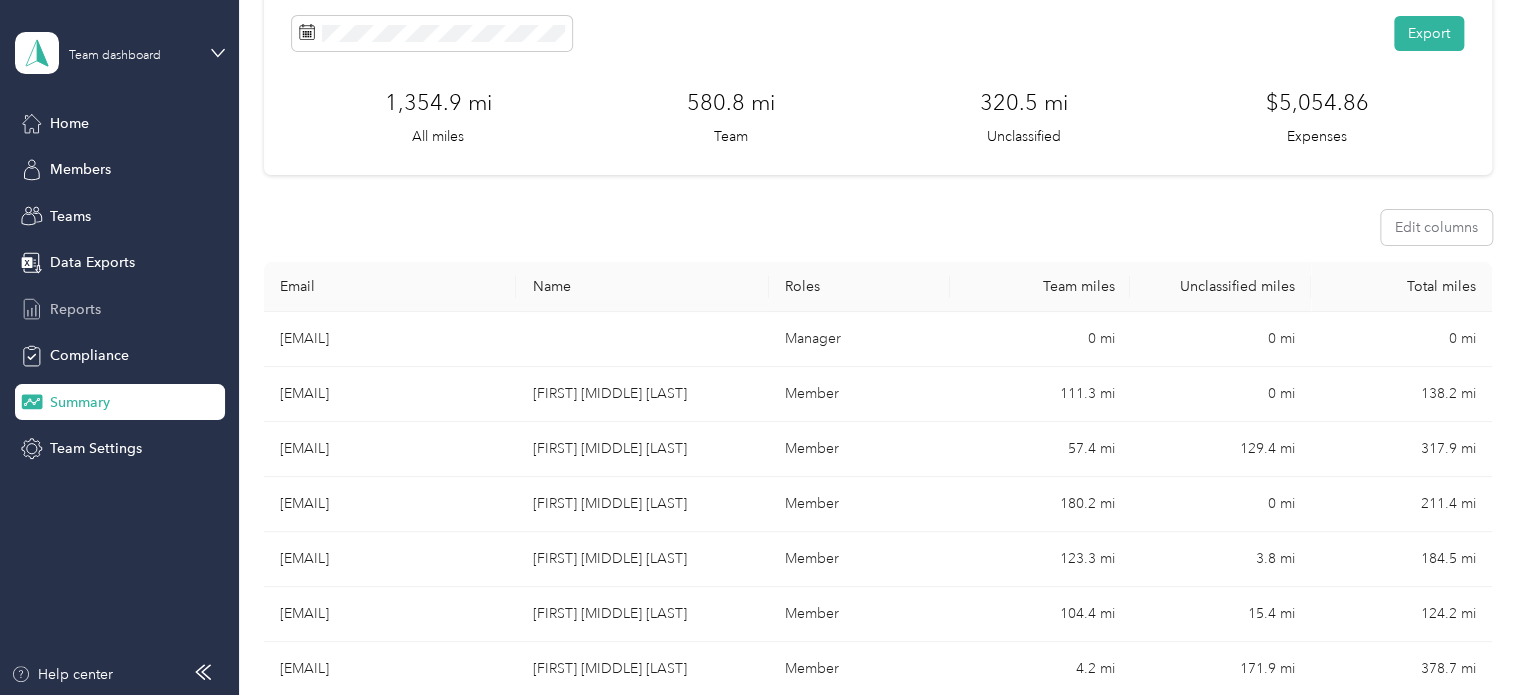 click on "Reports" at bounding box center (75, 309) 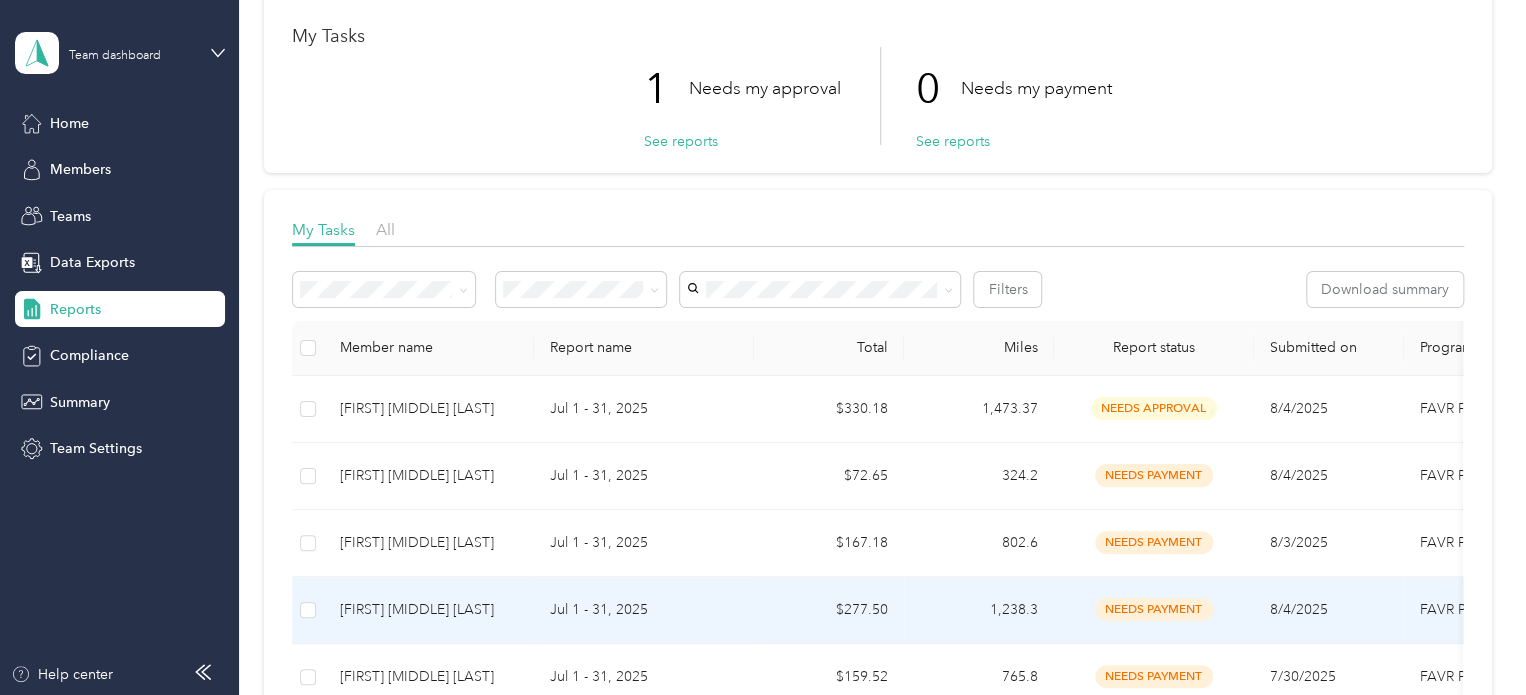 scroll, scrollTop: 200, scrollLeft: 0, axis: vertical 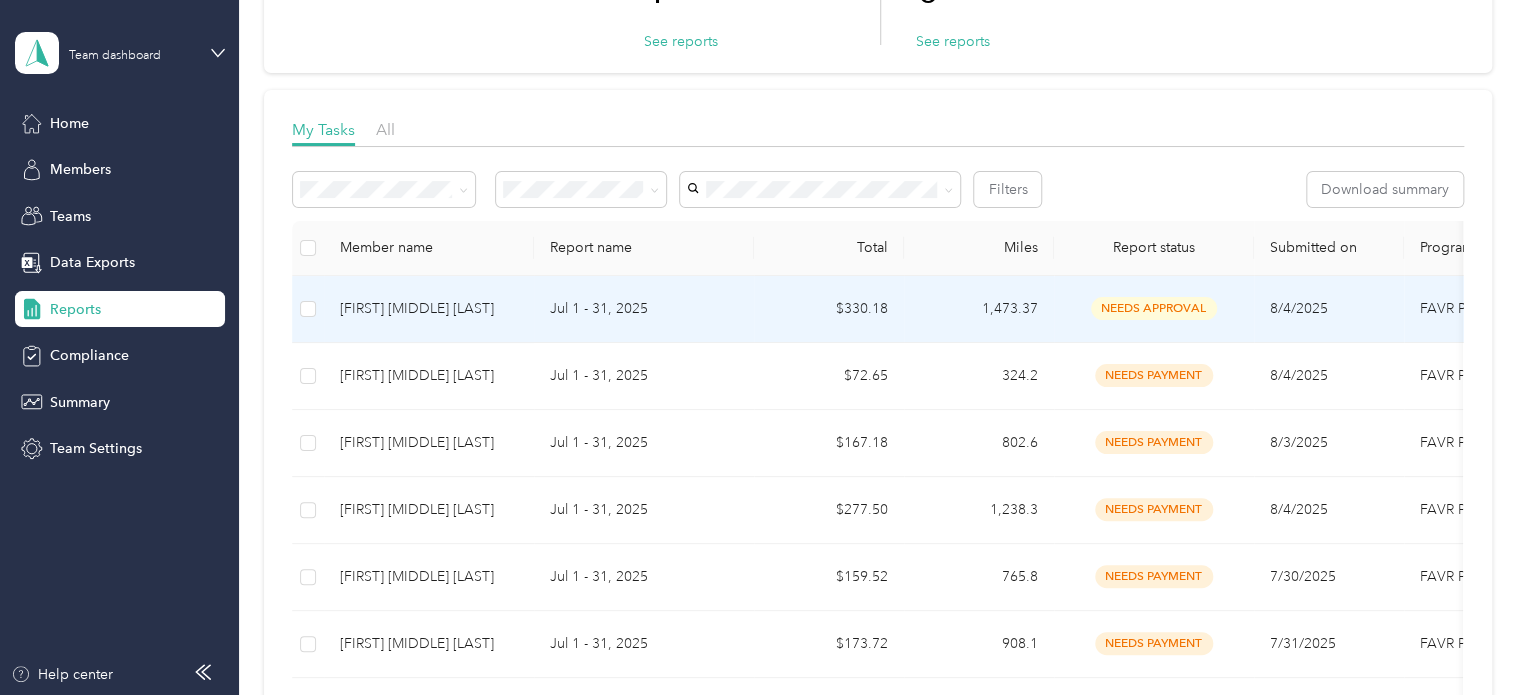 click on "Jul 1 - 31, 2025" at bounding box center [644, 309] 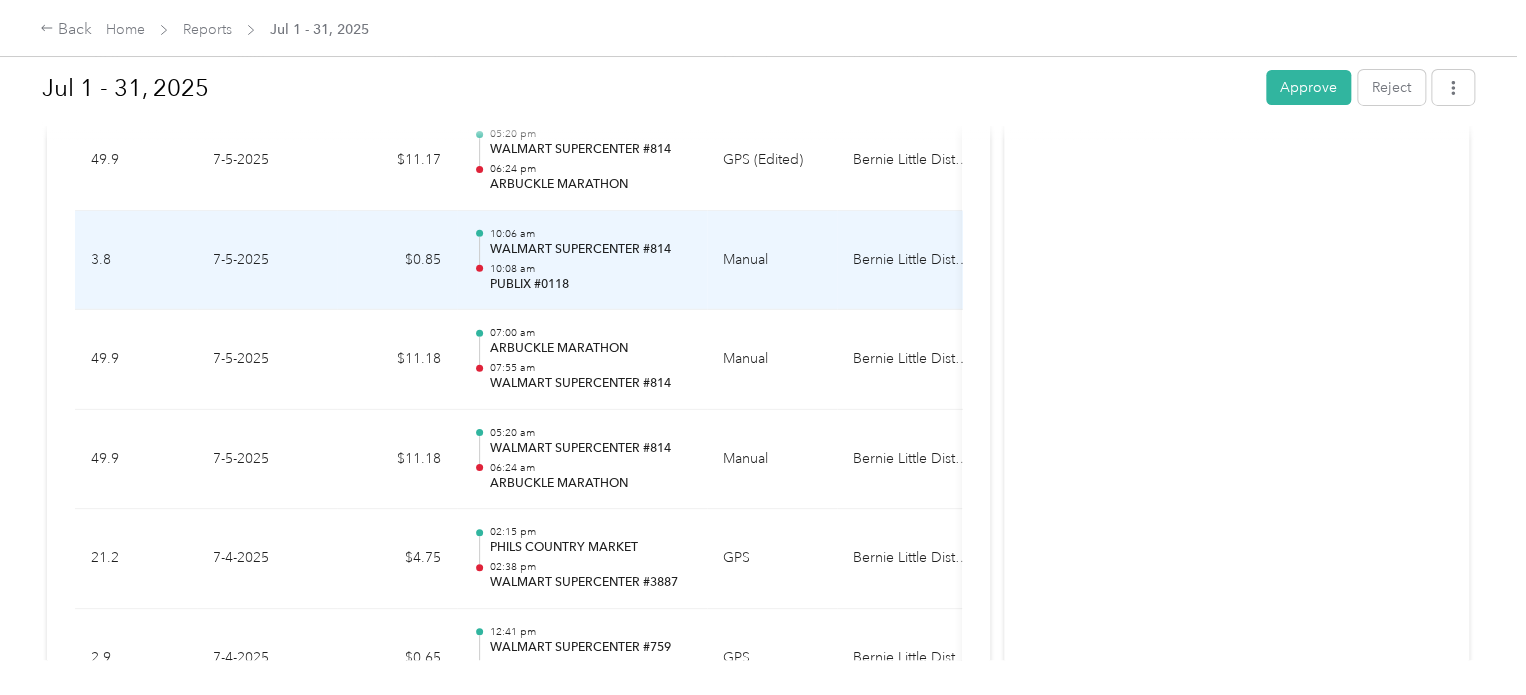 scroll, scrollTop: 7282, scrollLeft: 0, axis: vertical 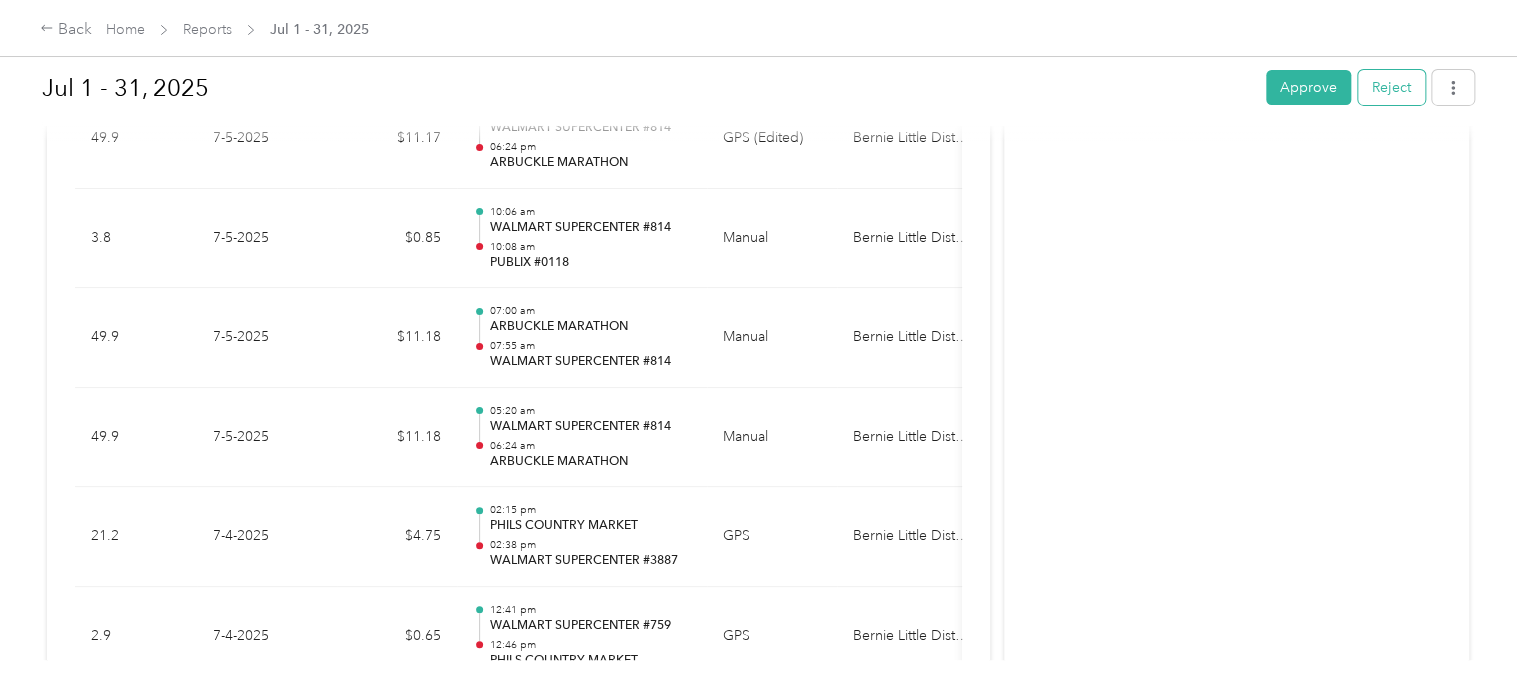 click on "Reject" at bounding box center [1391, 87] 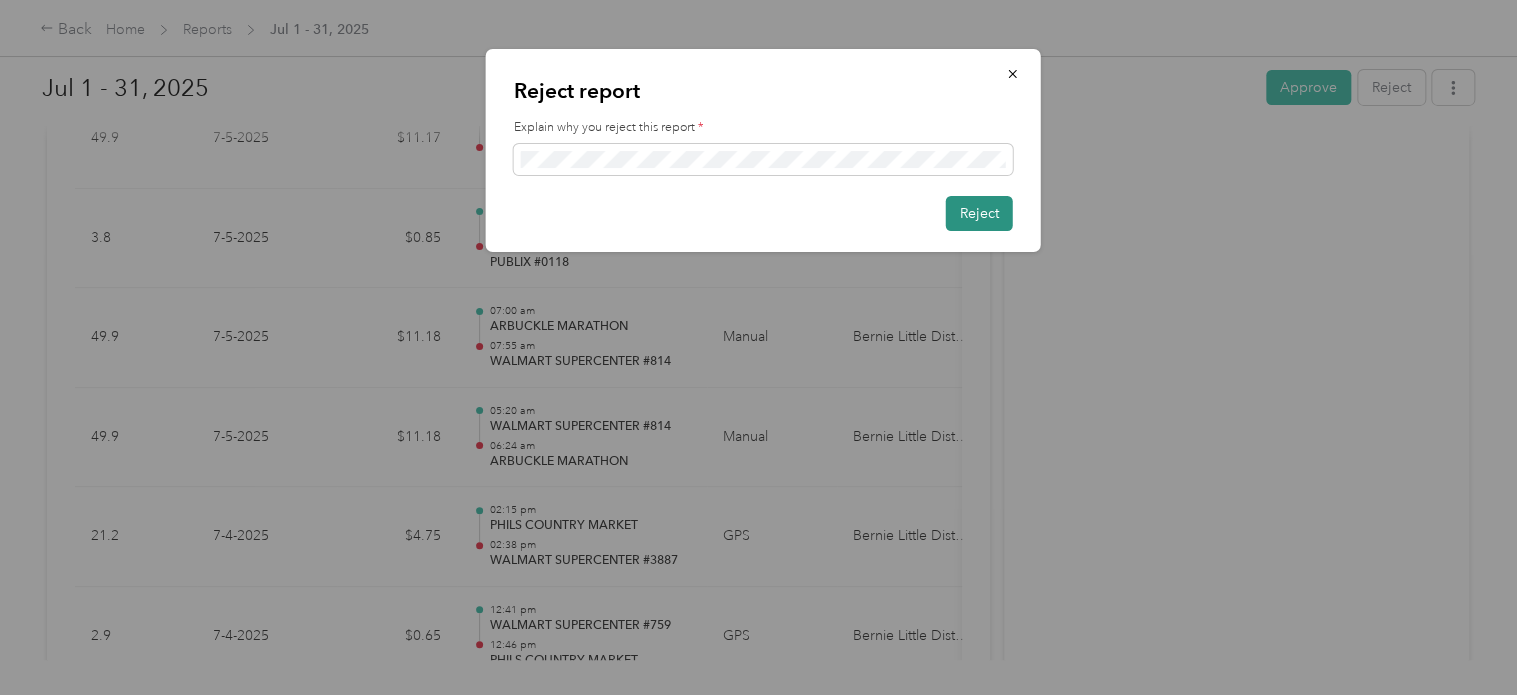 click on "Reject" at bounding box center (979, 213) 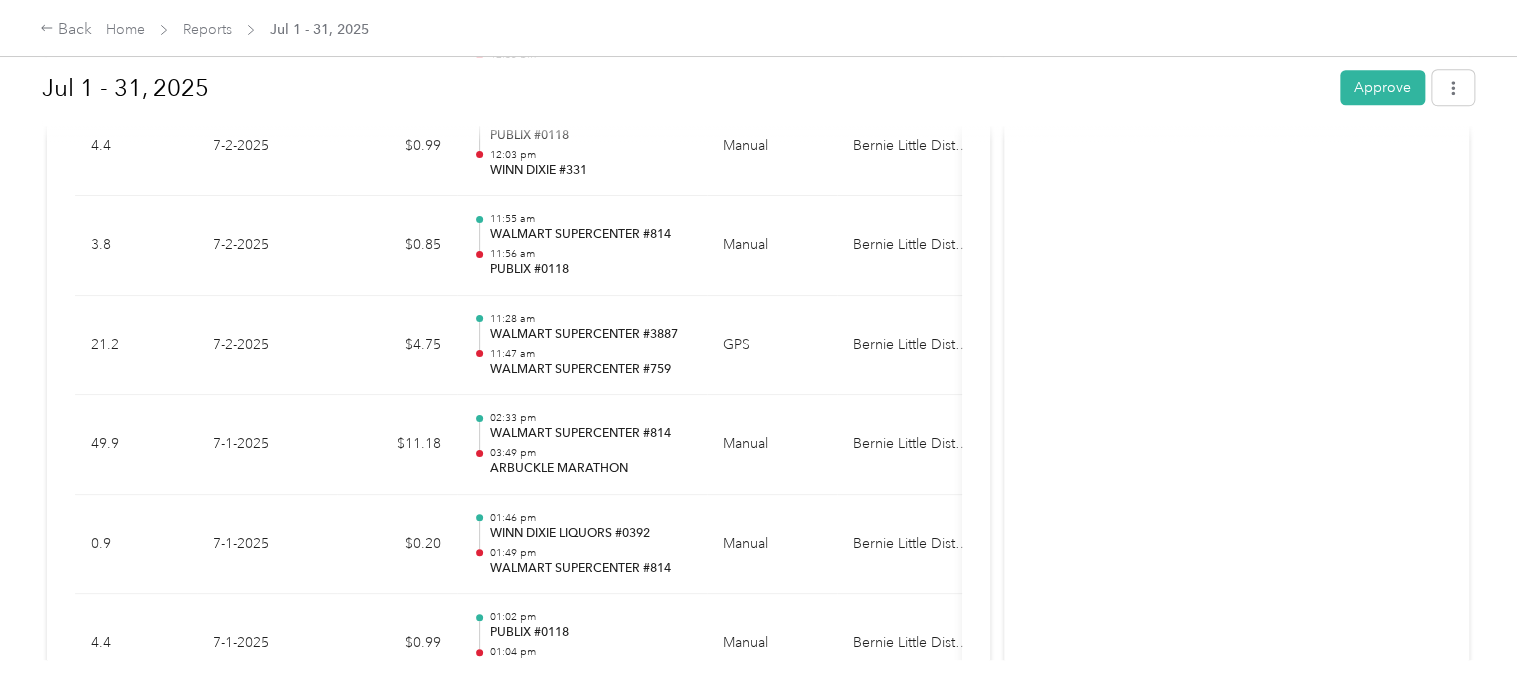scroll, scrollTop: 8382, scrollLeft: 0, axis: vertical 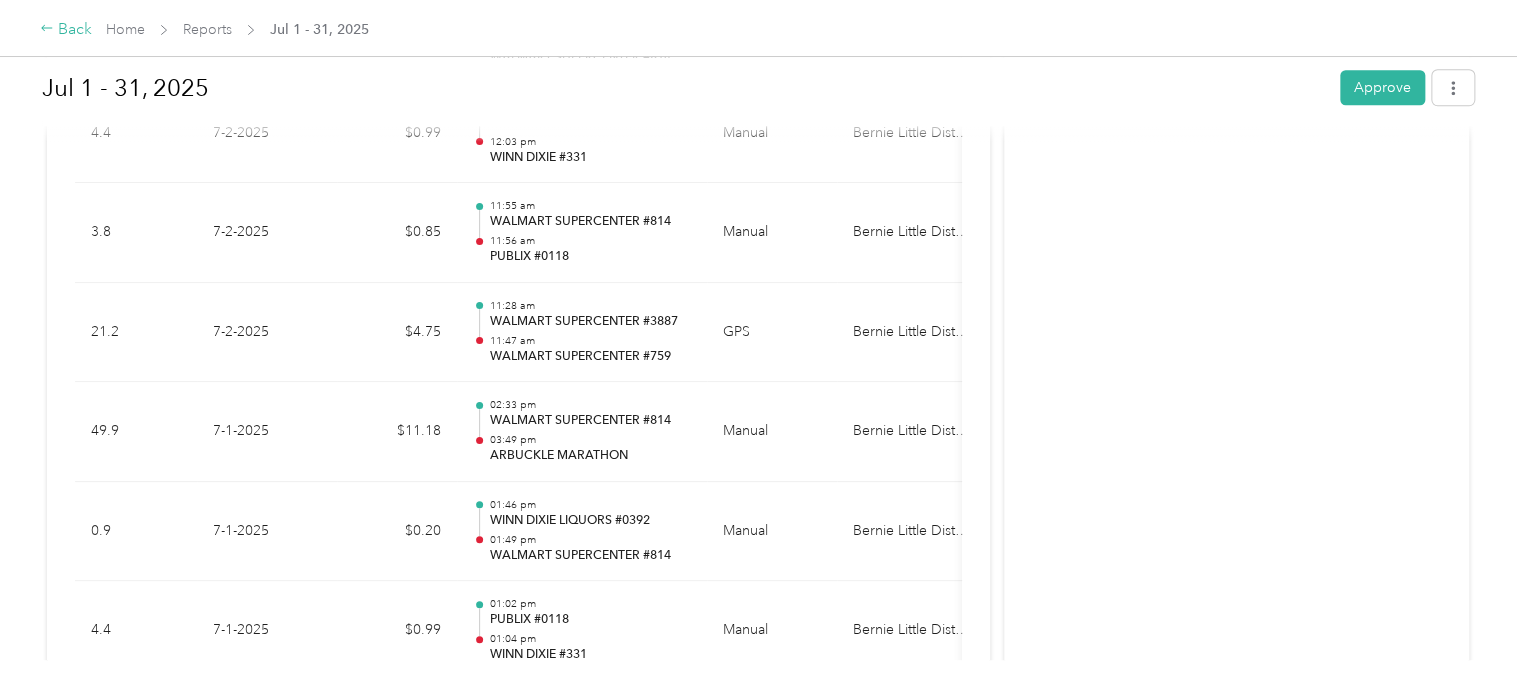 click on "Back" at bounding box center (66, 30) 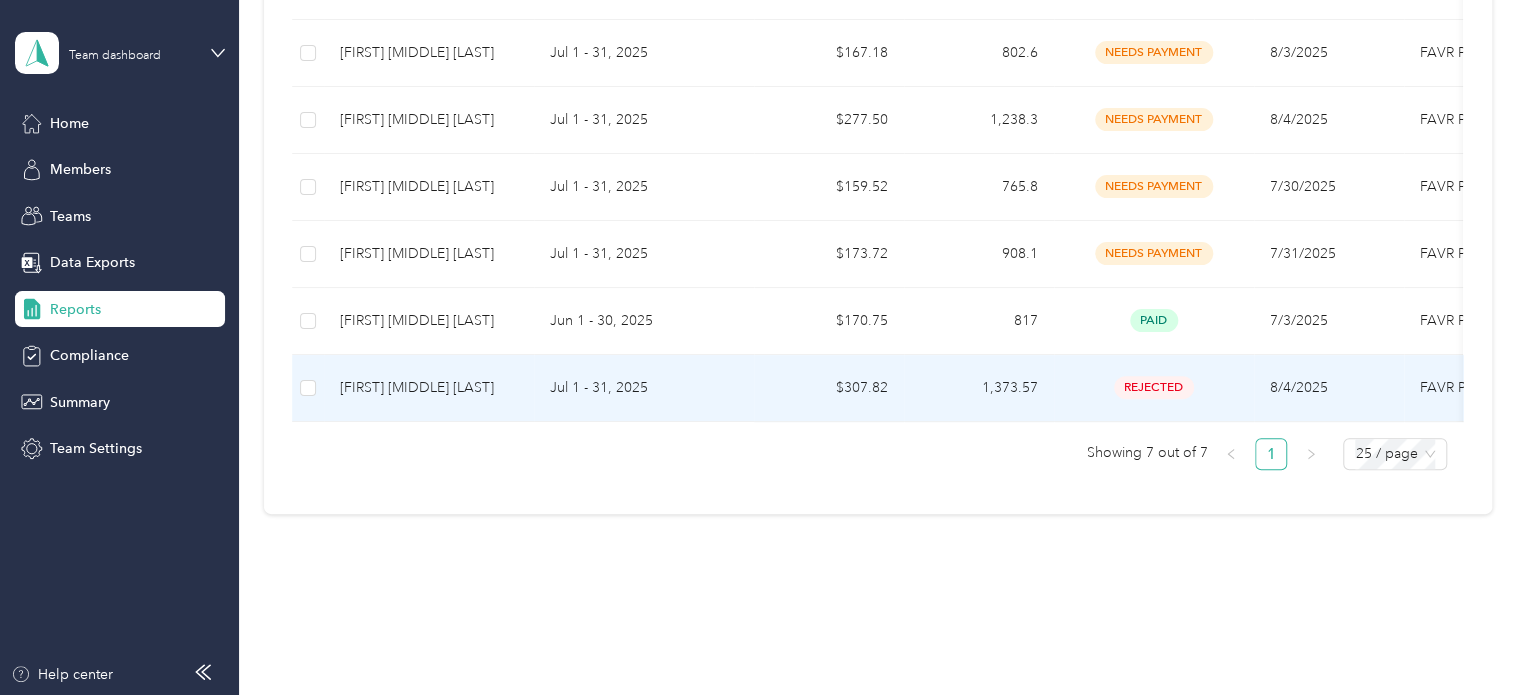 scroll, scrollTop: 561, scrollLeft: 0, axis: vertical 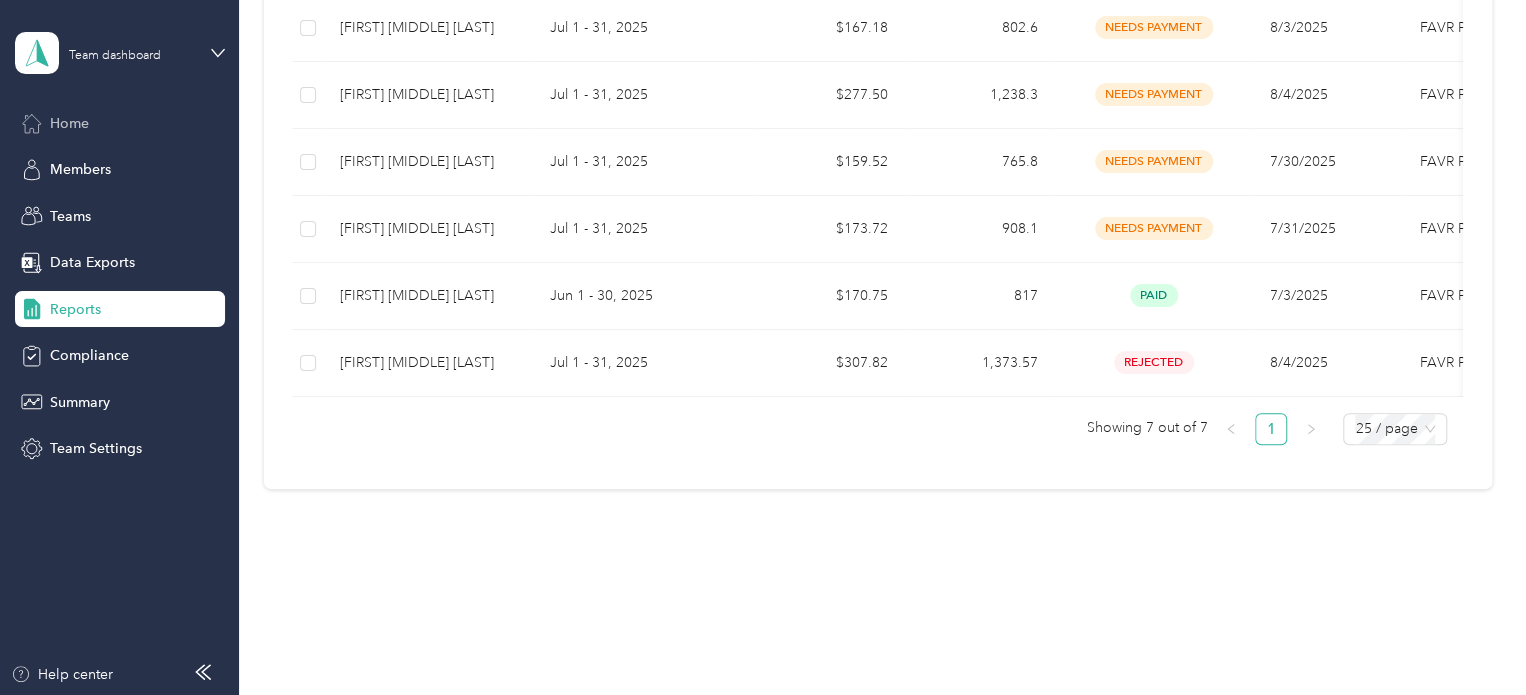 click on "Home" at bounding box center [69, 123] 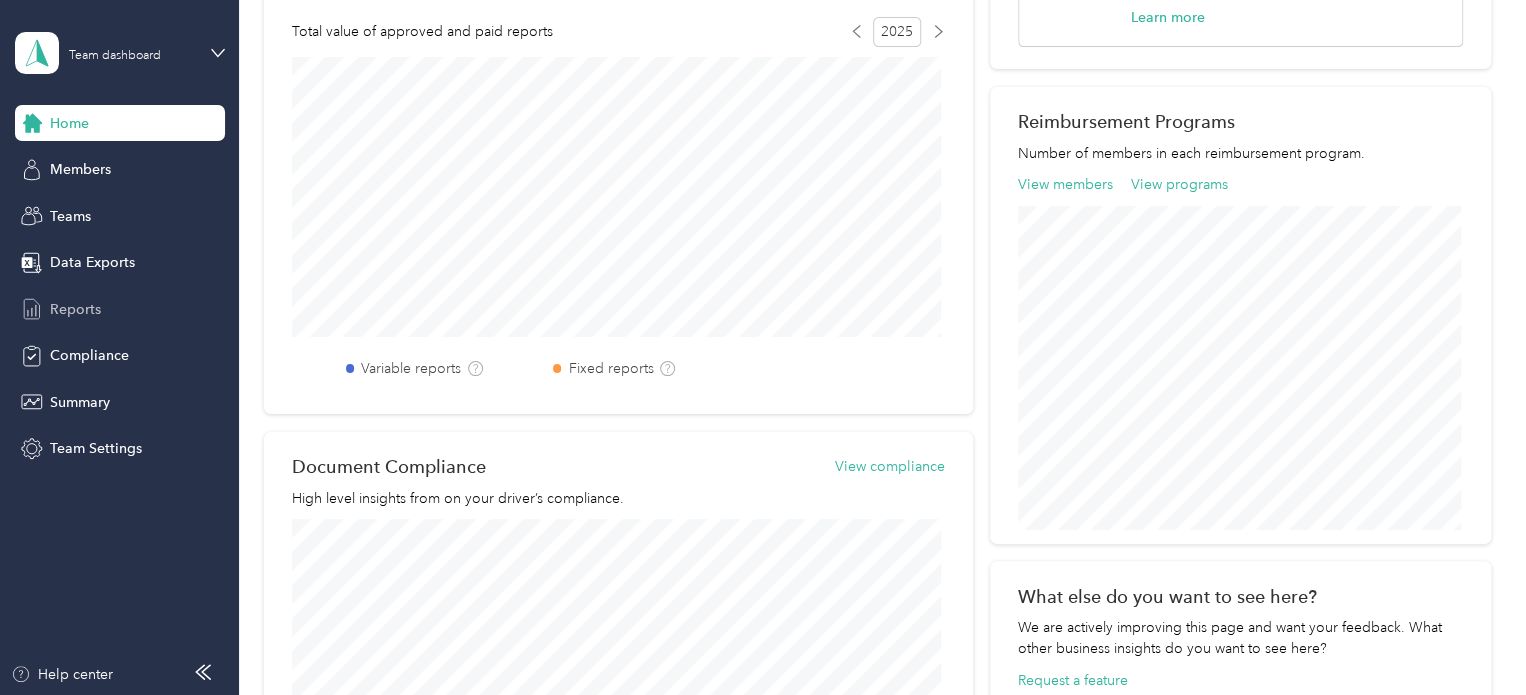 click on "Reports" at bounding box center (75, 309) 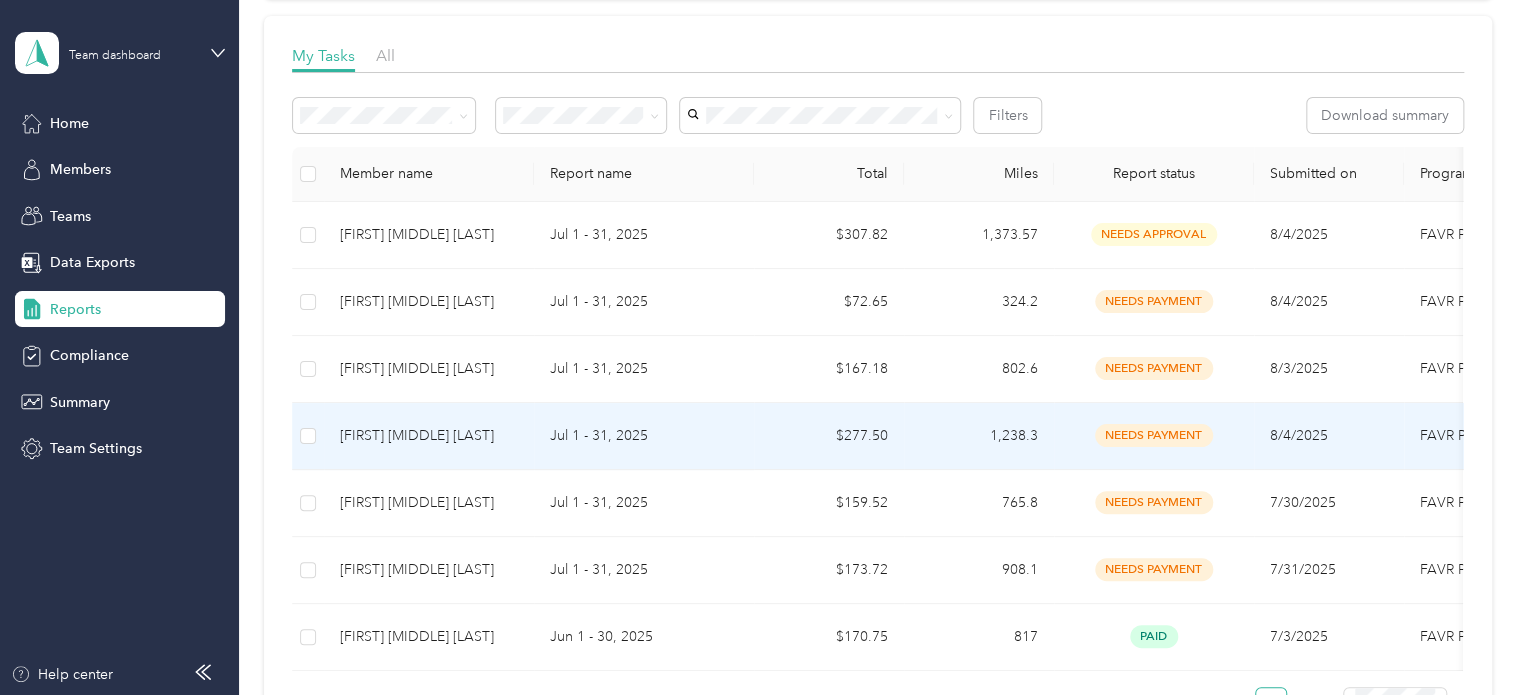 scroll, scrollTop: 261, scrollLeft: 0, axis: vertical 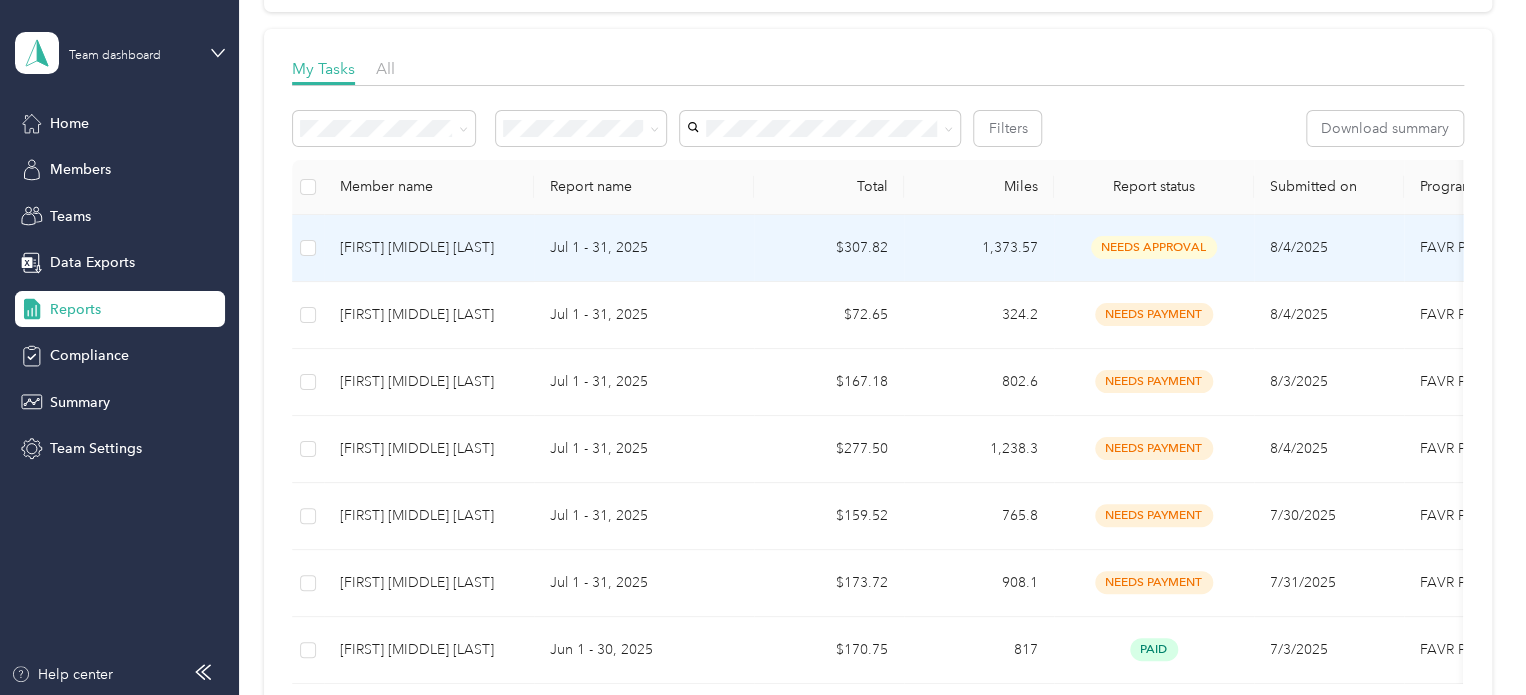 click on "$307.82" at bounding box center (829, 248) 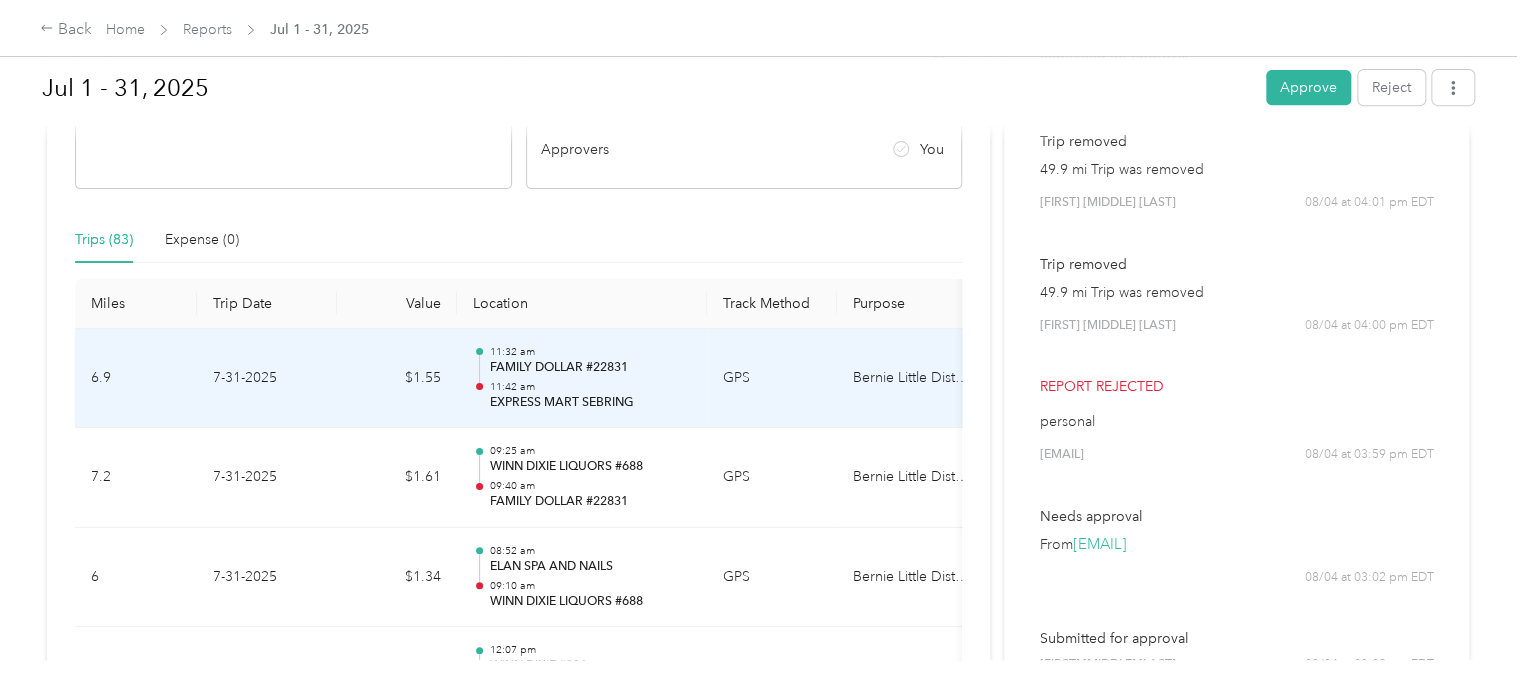 scroll, scrollTop: 349, scrollLeft: 0, axis: vertical 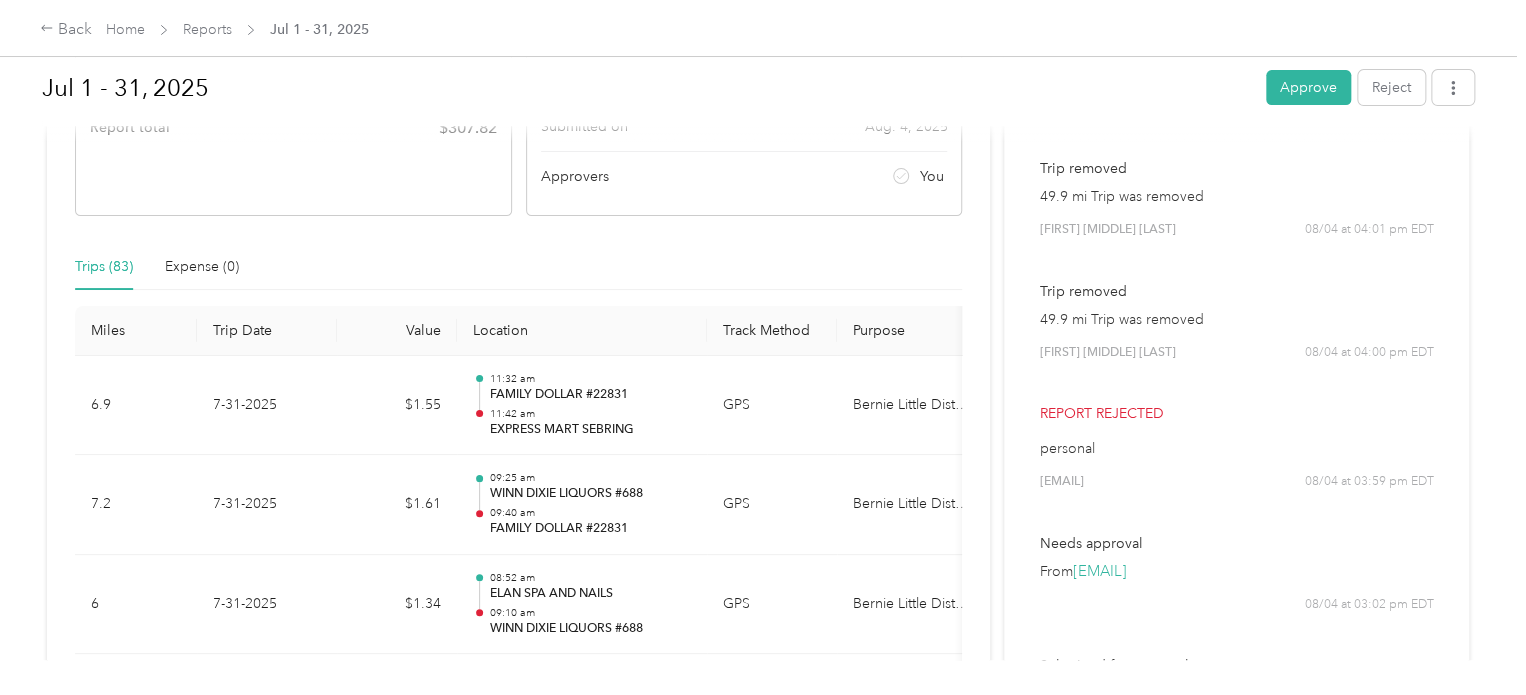 click on "Approve" at bounding box center [1308, 87] 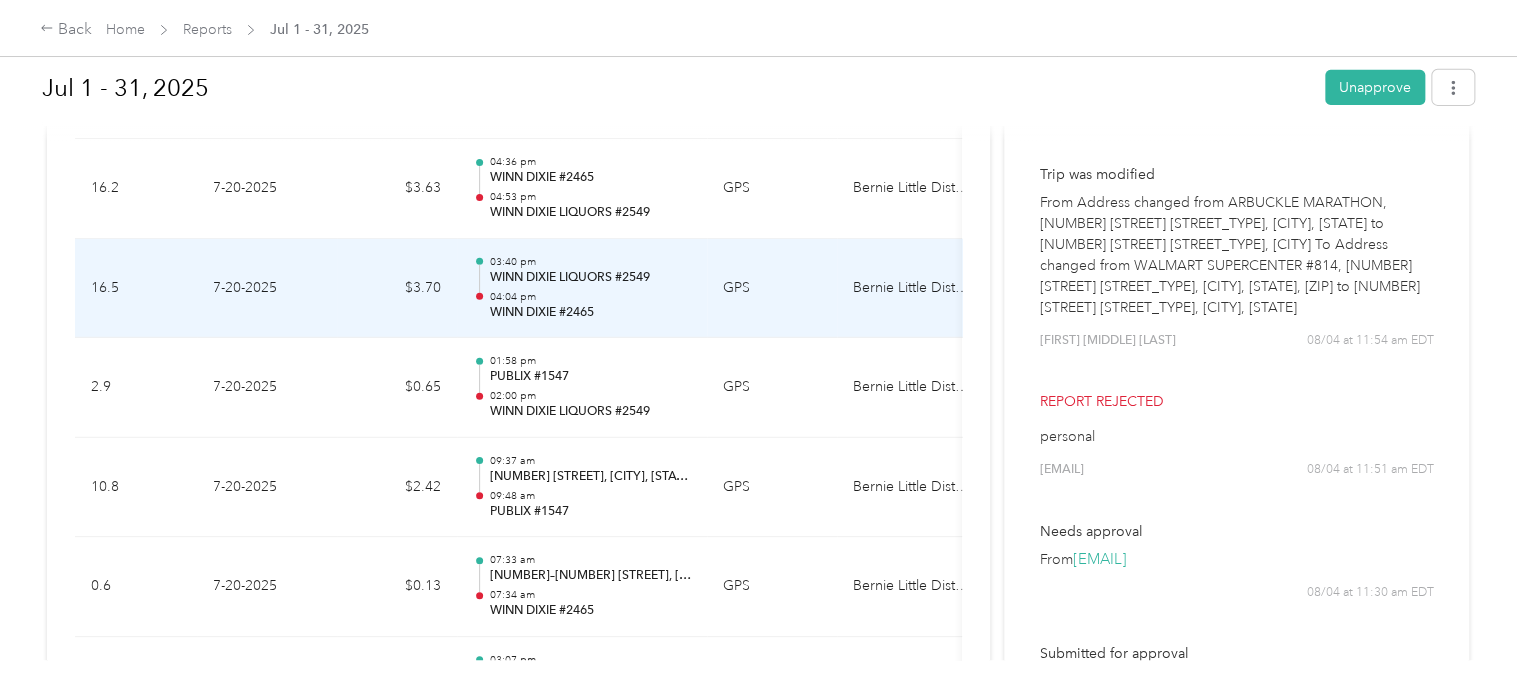 scroll, scrollTop: 3500, scrollLeft: 0, axis: vertical 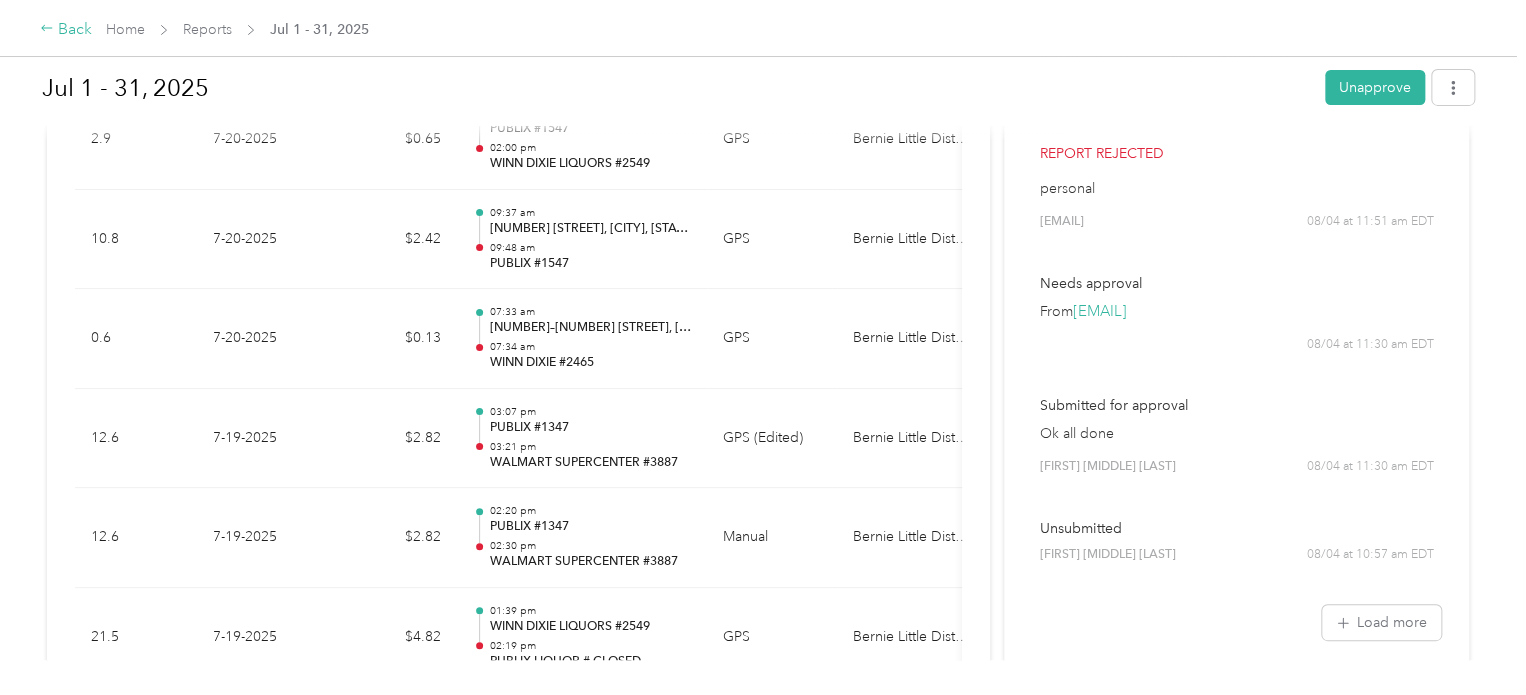 click on "Back" at bounding box center (66, 30) 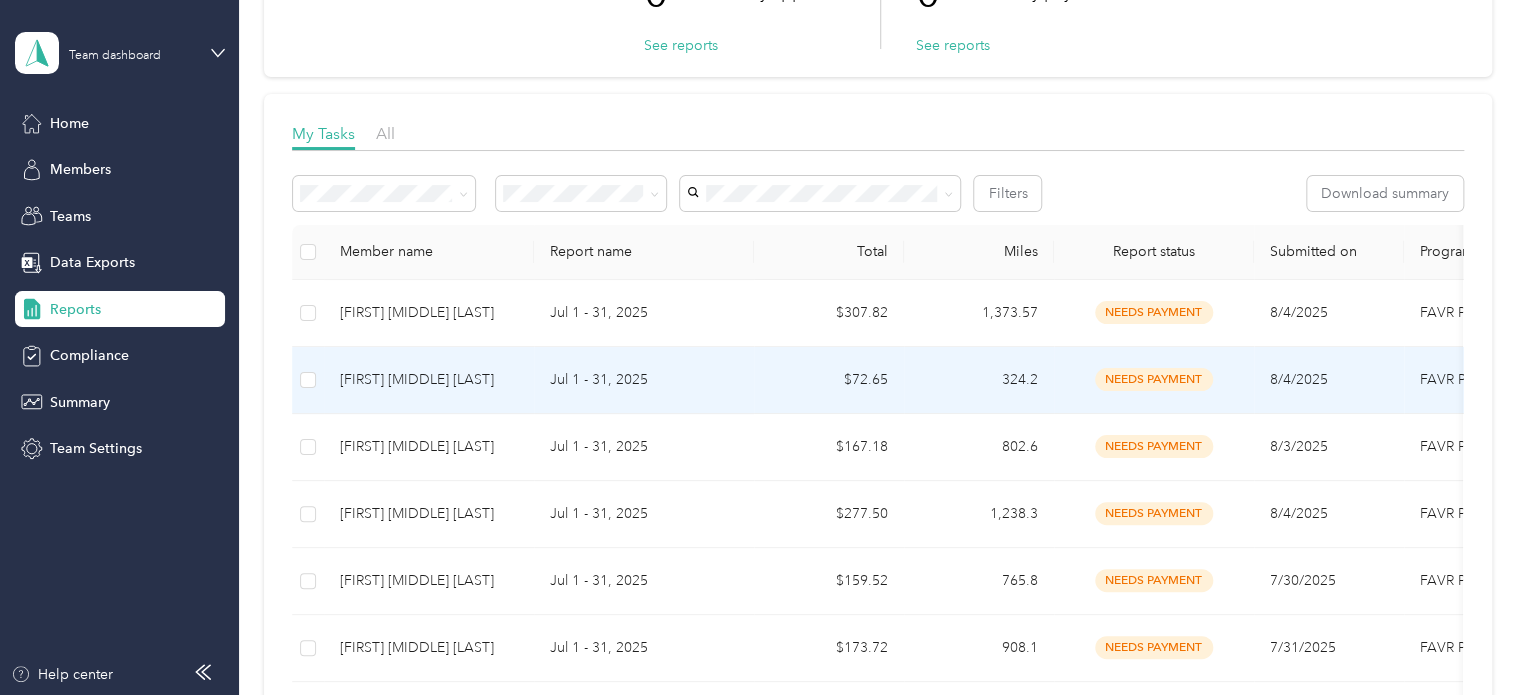 scroll, scrollTop: 0, scrollLeft: 0, axis: both 